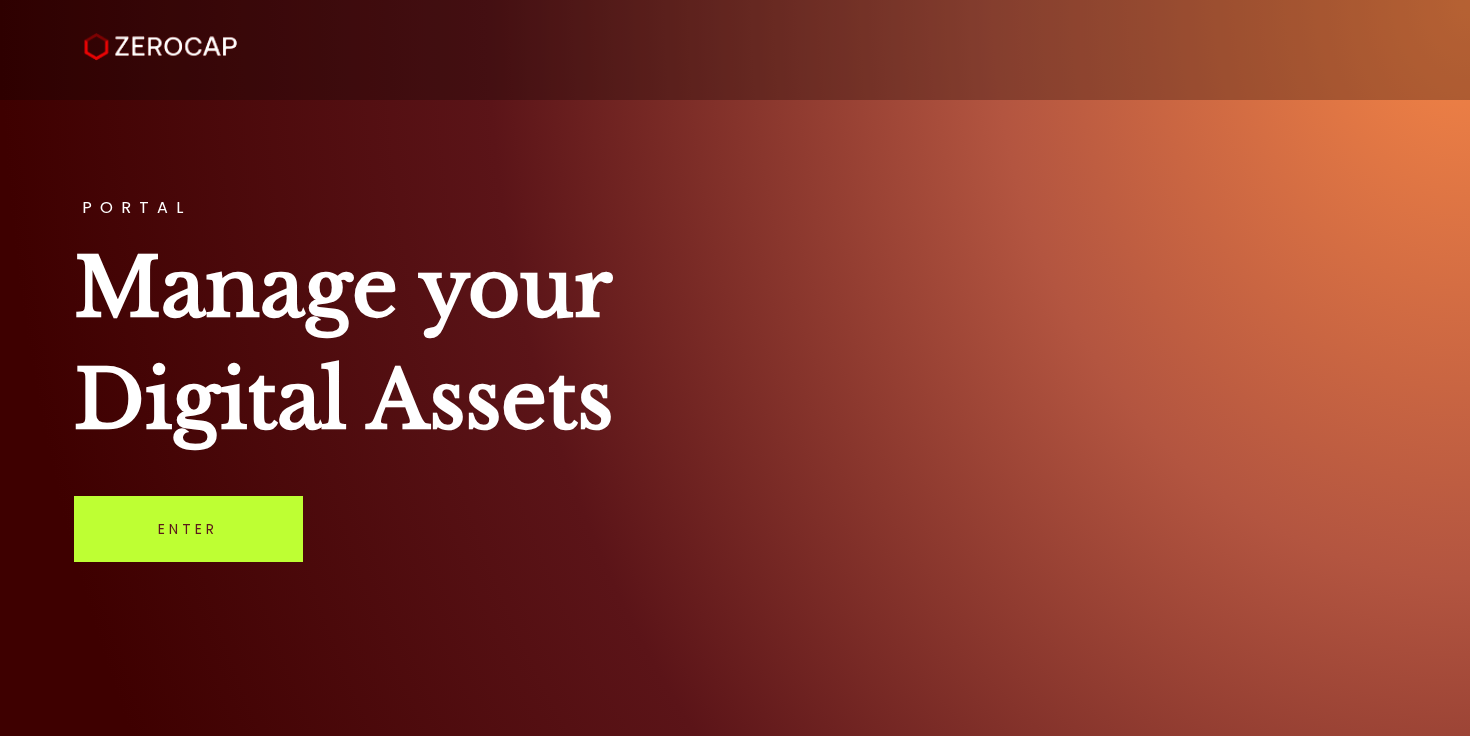 scroll, scrollTop: 0, scrollLeft: 0, axis: both 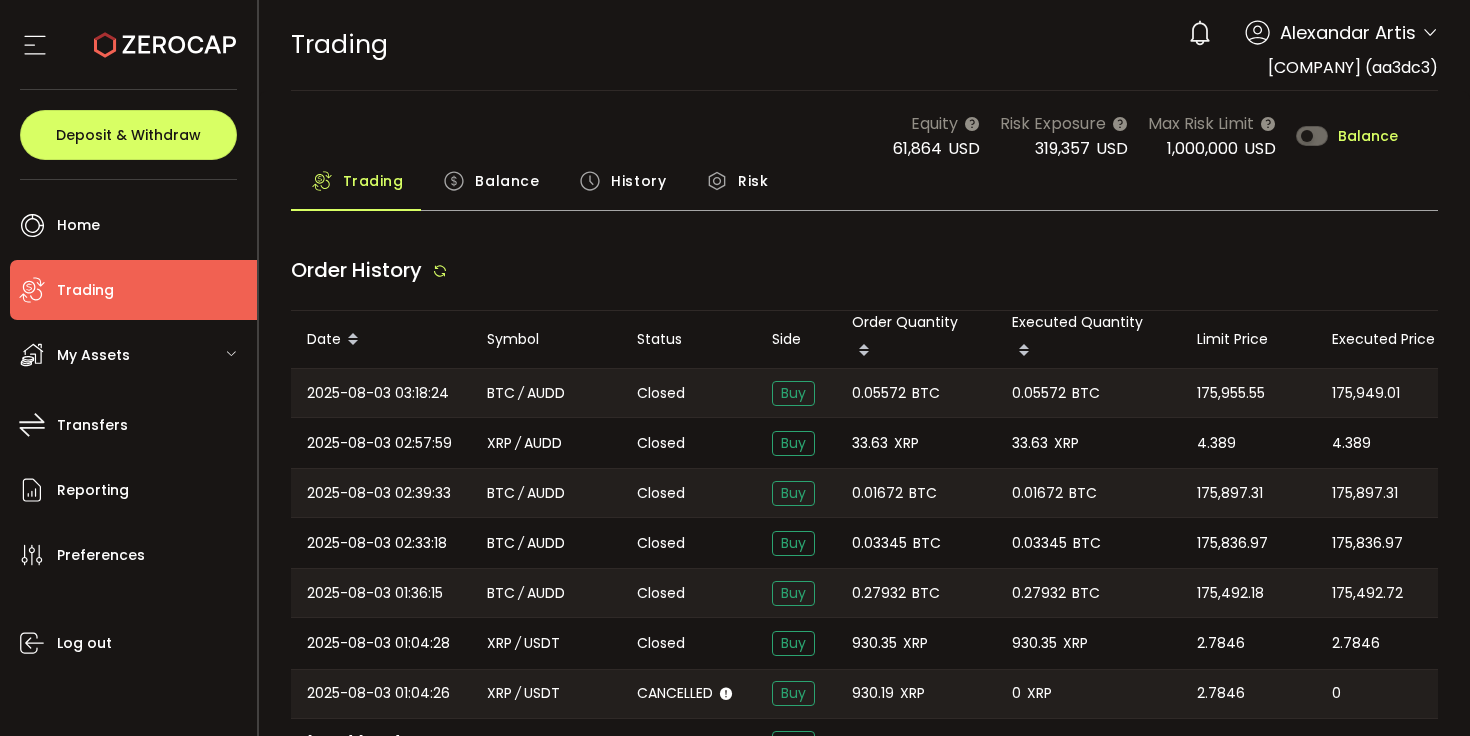 type on "***" 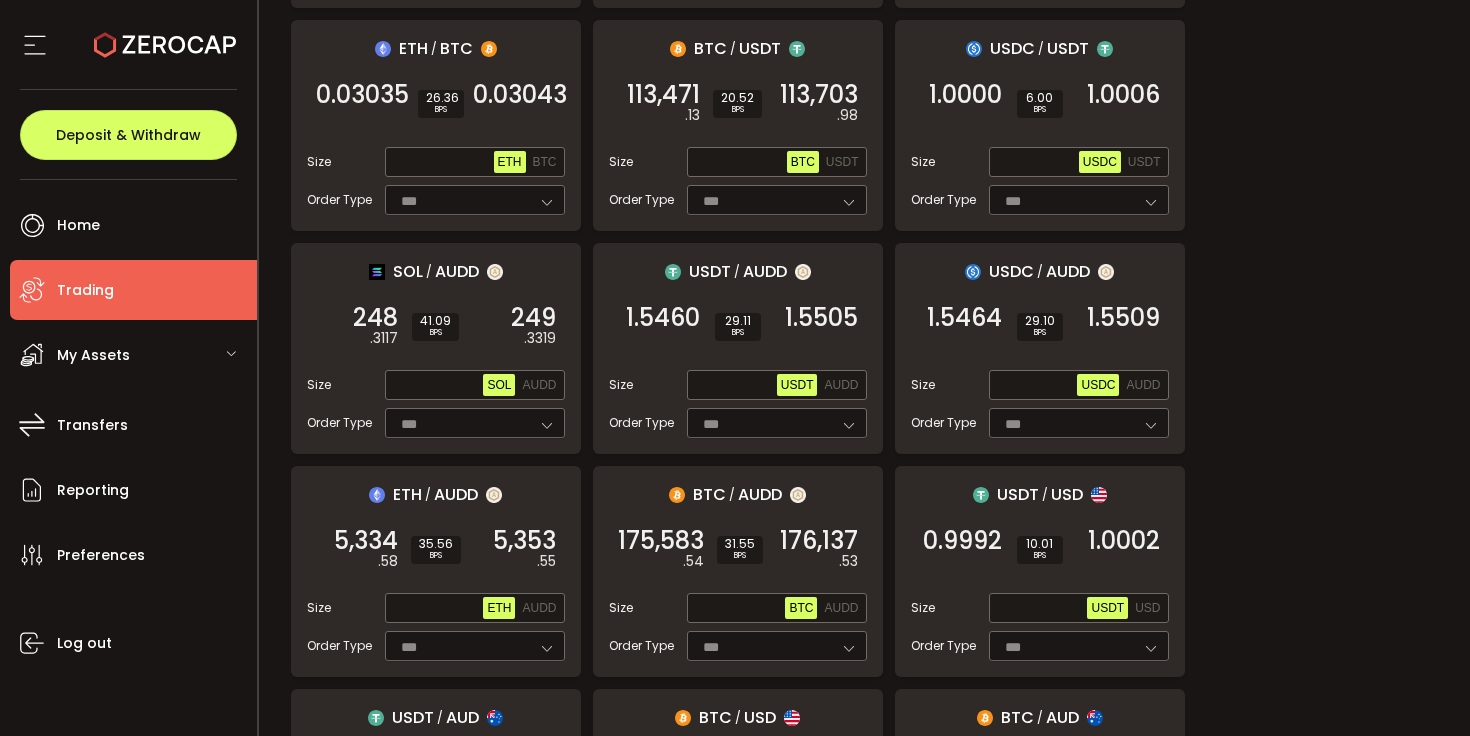 scroll, scrollTop: 524, scrollLeft: 0, axis: vertical 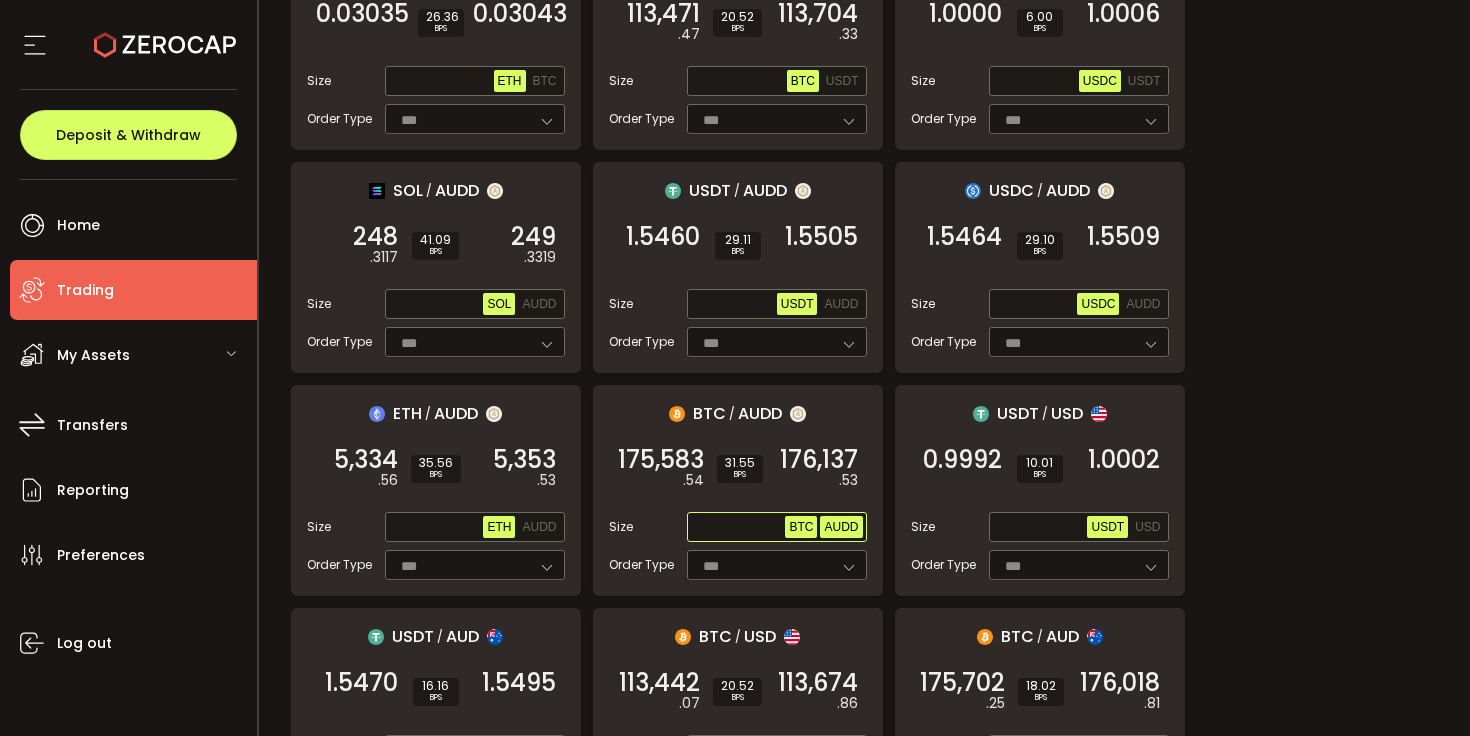 click on "AUDD" at bounding box center [841, 527] 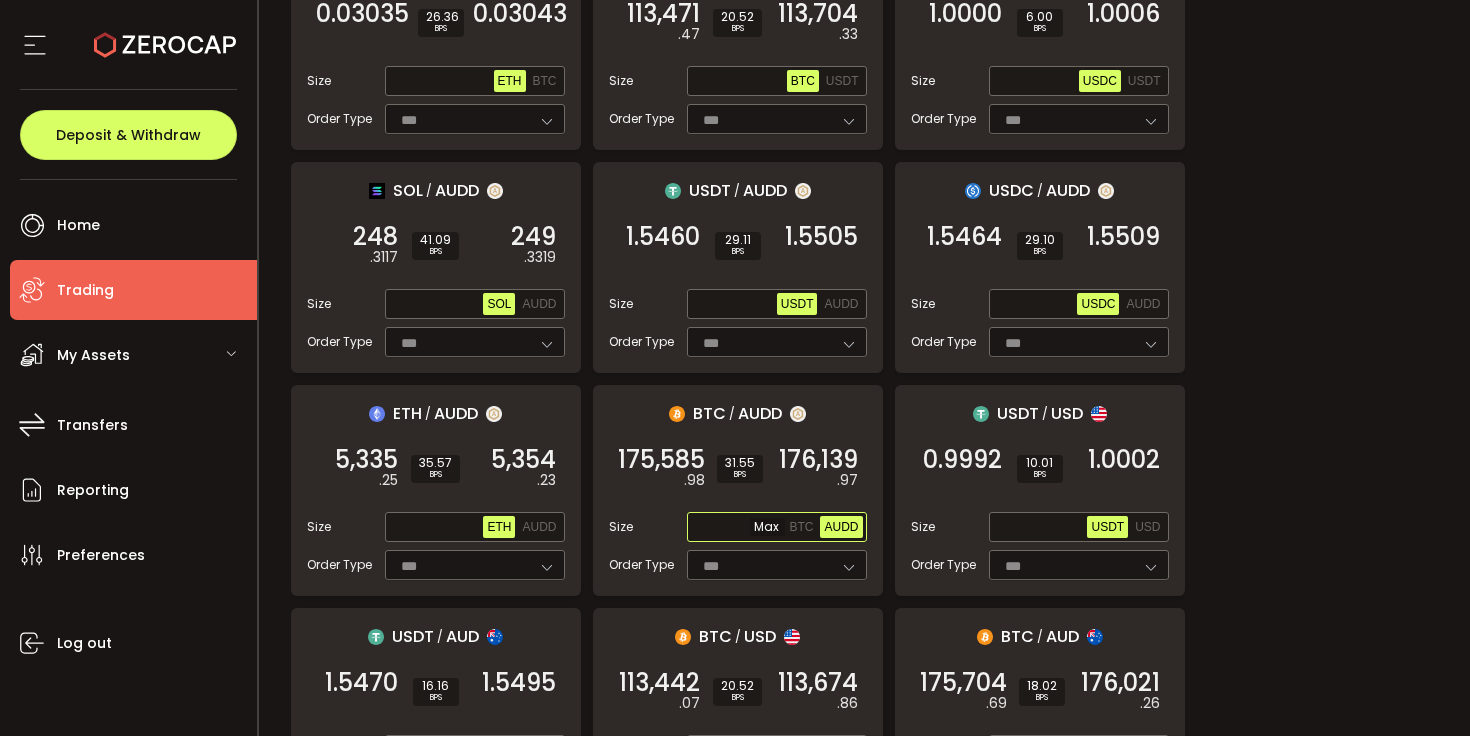 click at bounding box center [738, 528] 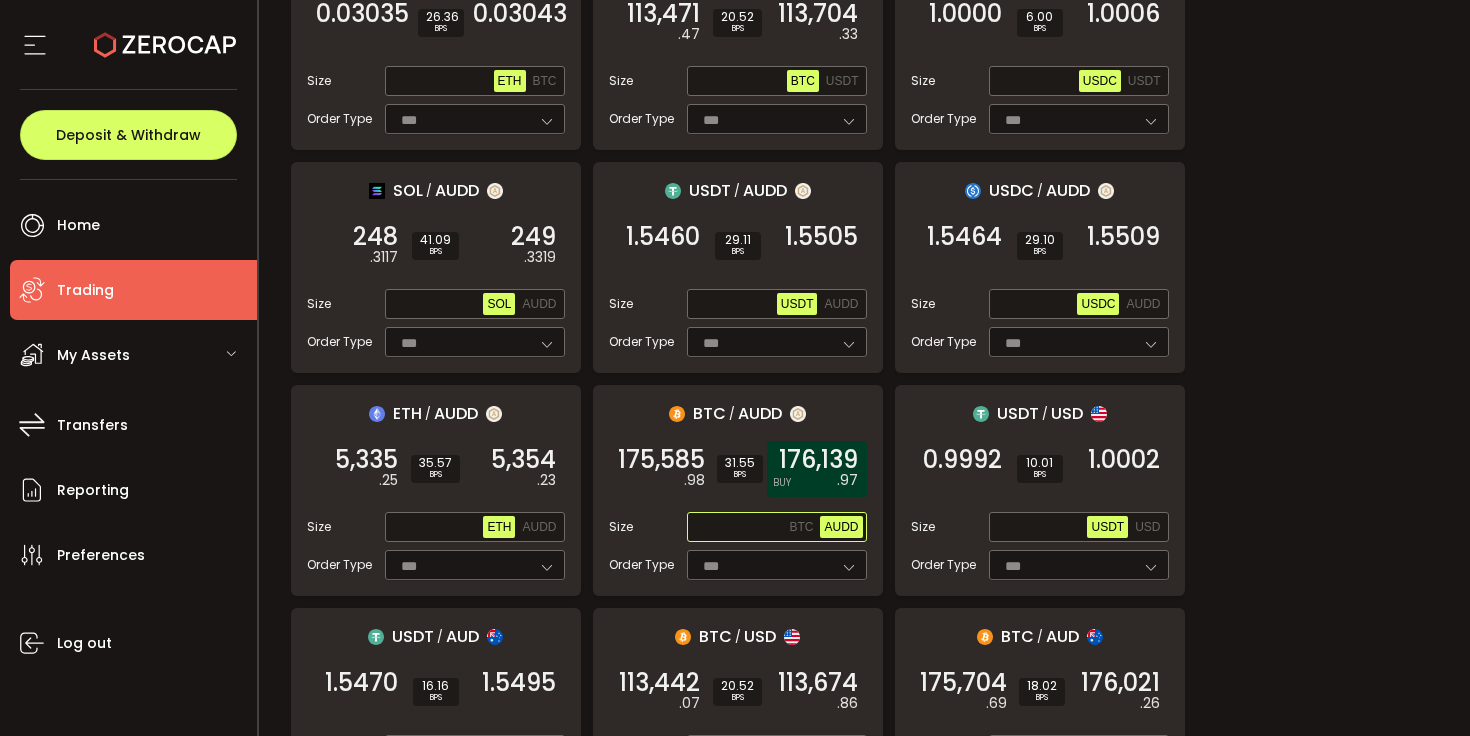 paste on "**********" 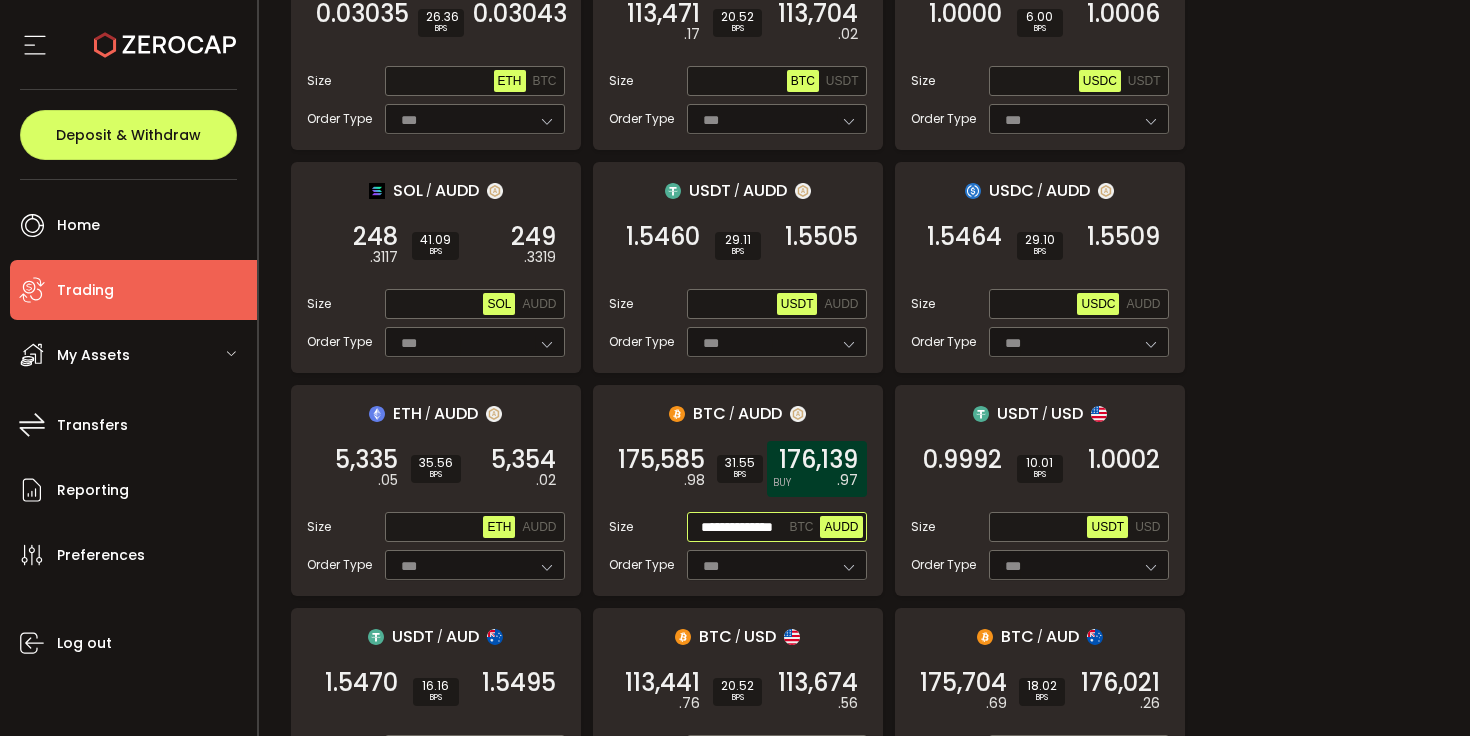 scroll, scrollTop: 0, scrollLeft: 26, axis: horizontal 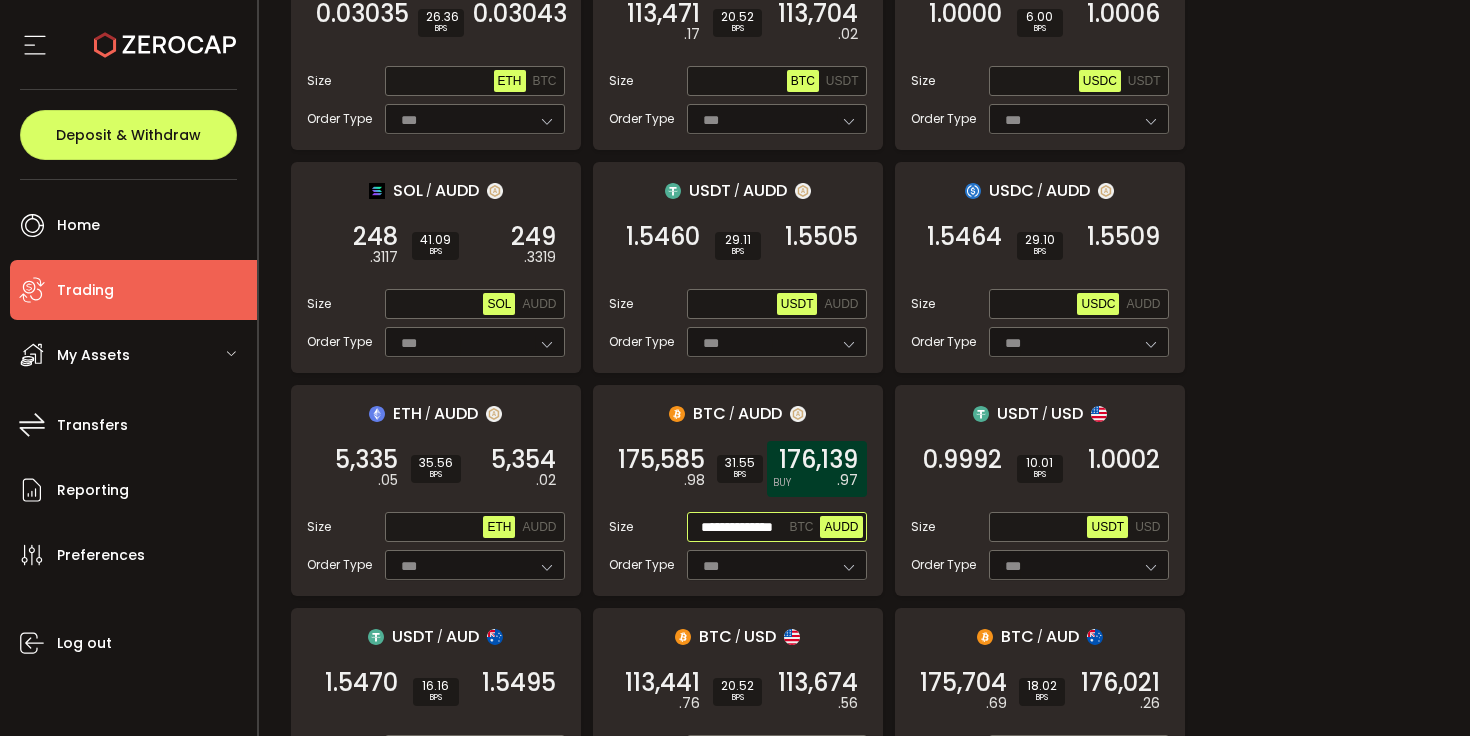 type on "**********" 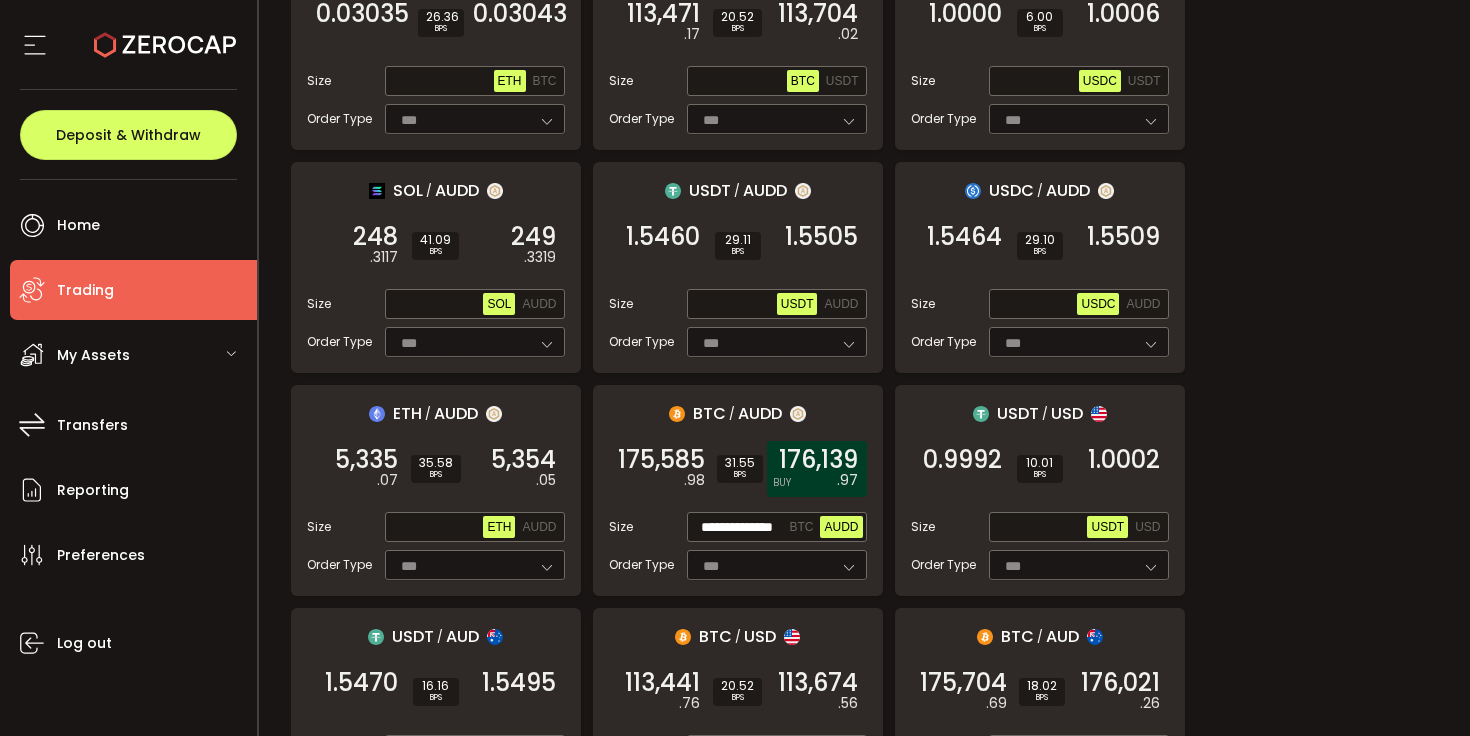 scroll, scrollTop: 0, scrollLeft: 0, axis: both 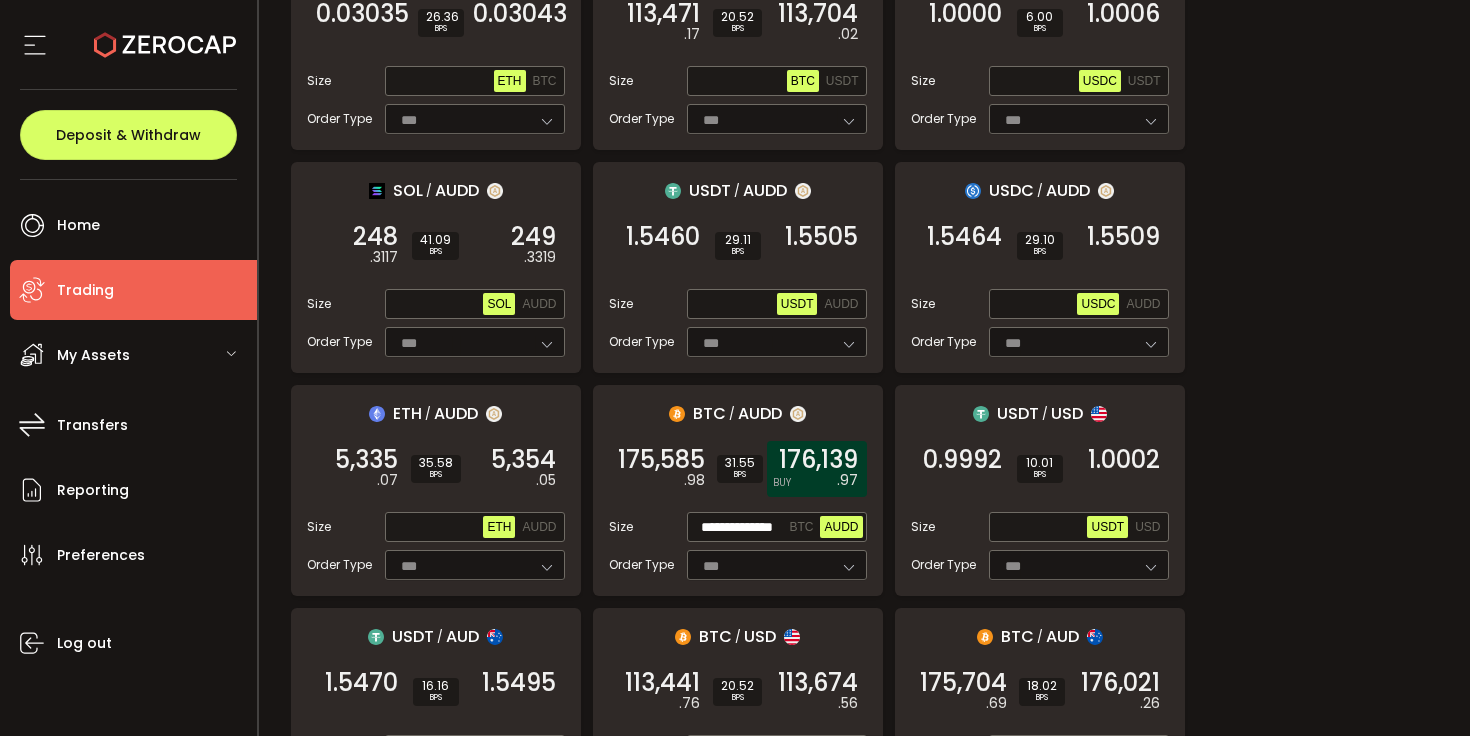 click on "[NUMBER] USDT-ERC20" at bounding box center [817, 469] 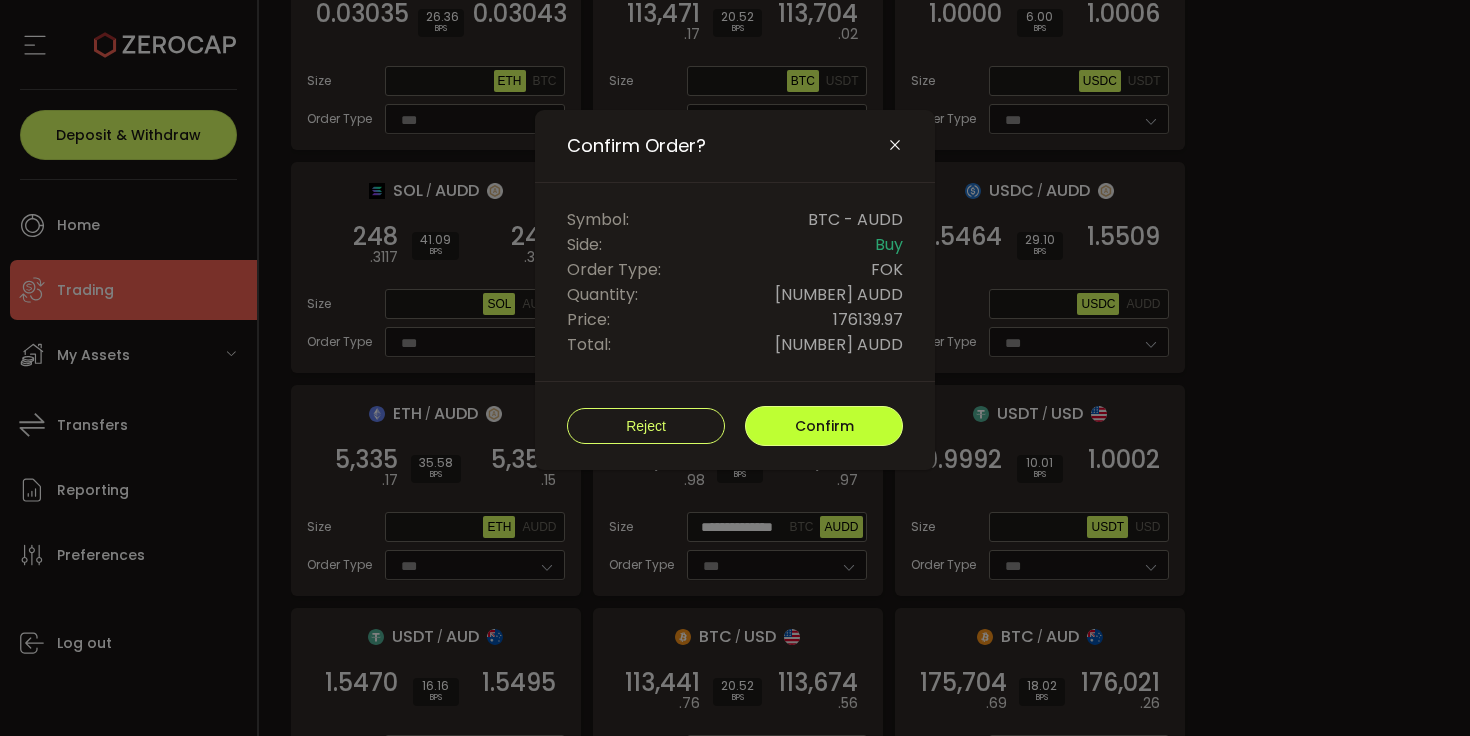 click on "Confirm" at bounding box center [824, 426] 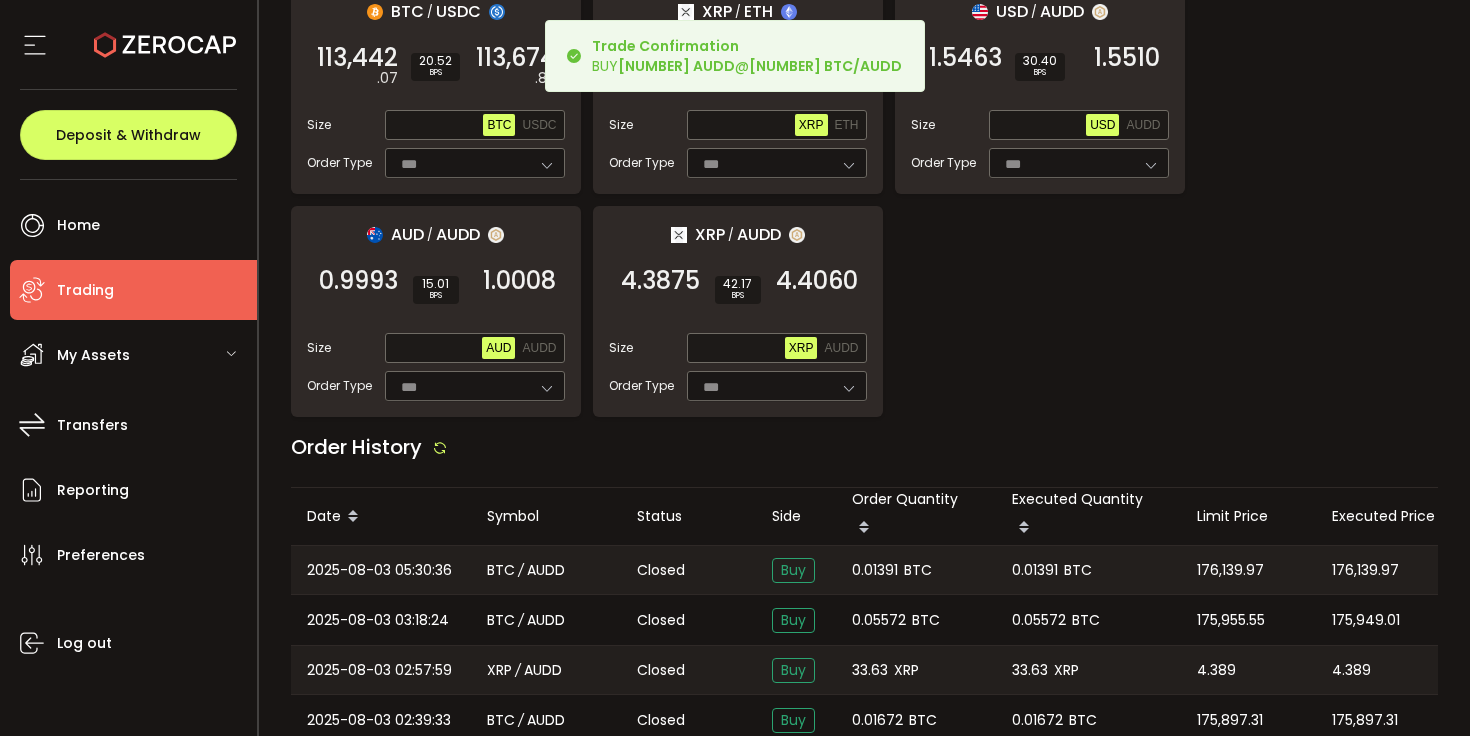 scroll, scrollTop: 2173, scrollLeft: 0, axis: vertical 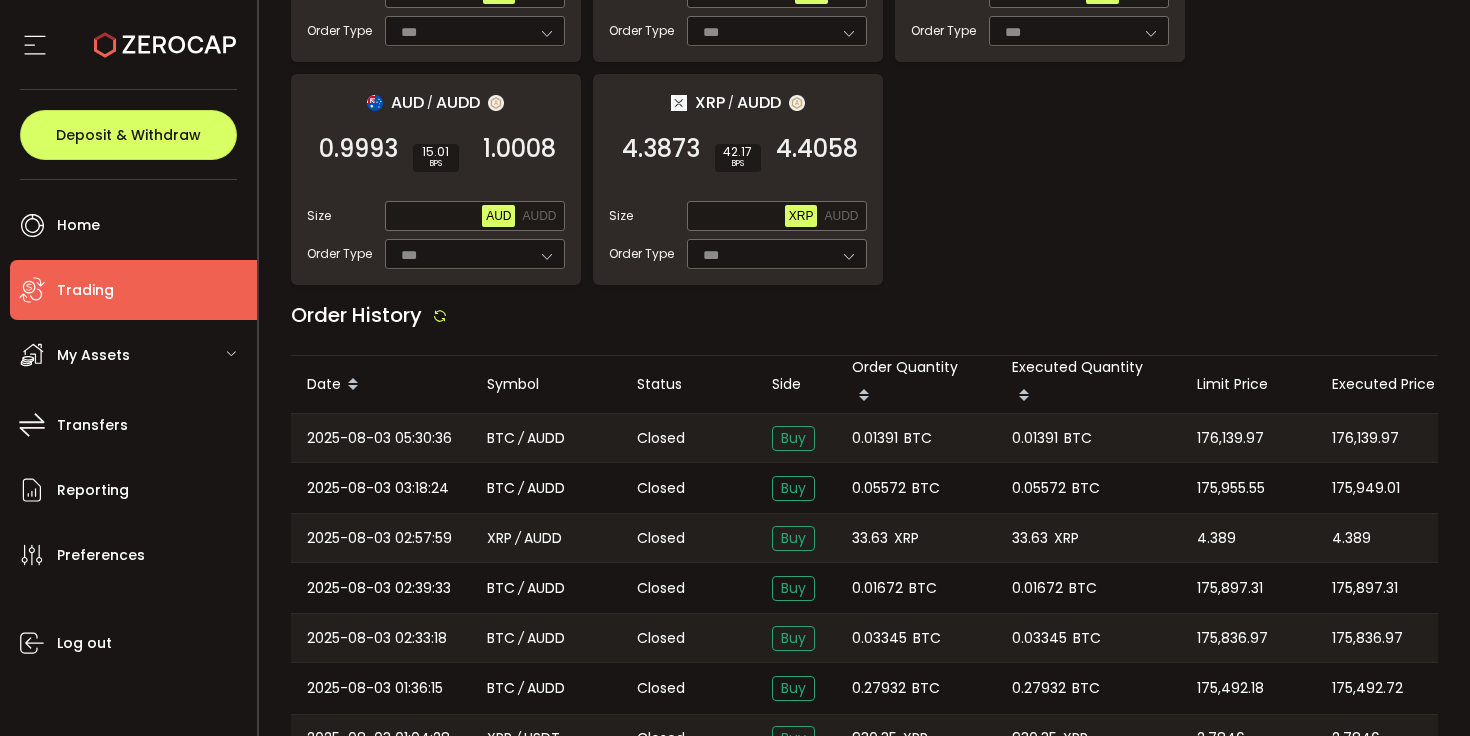 click on "0.01391" at bounding box center (875, 438) 